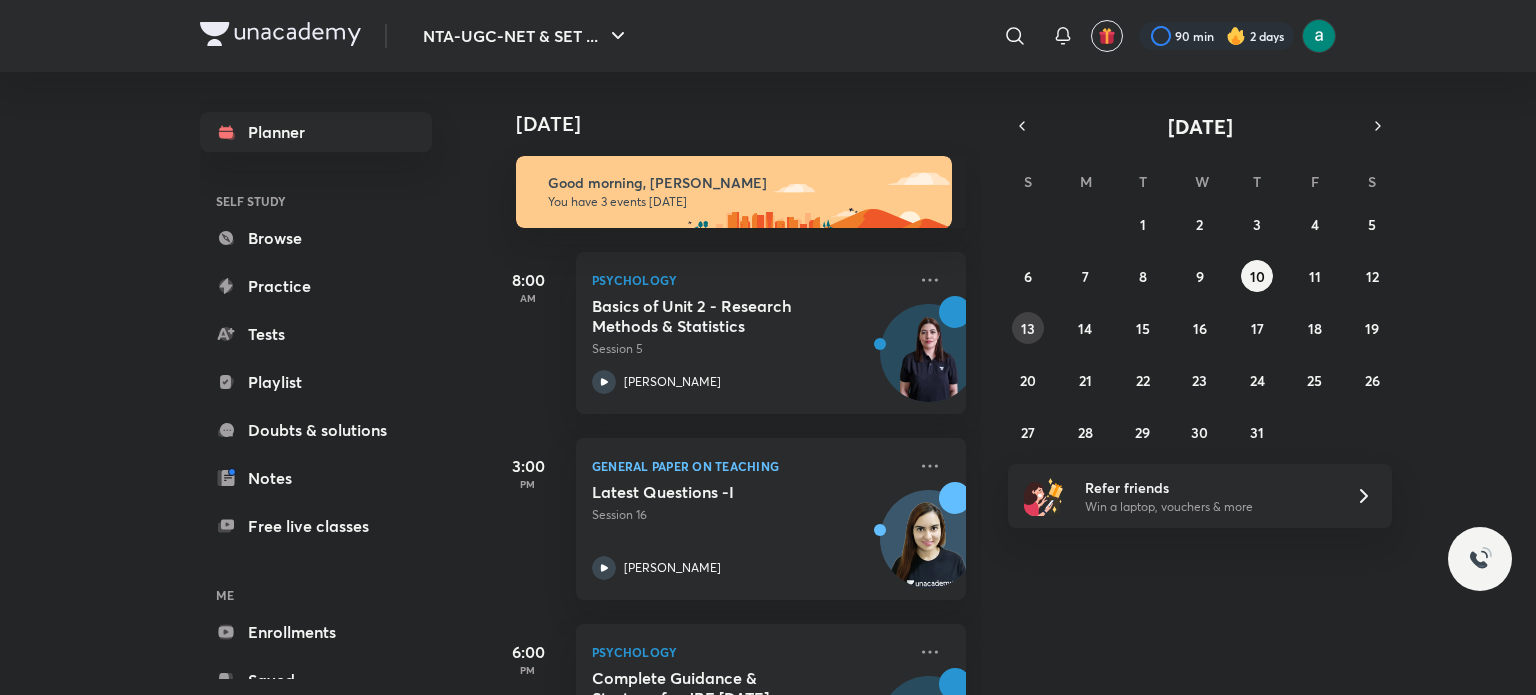 scroll, scrollTop: 0, scrollLeft: 0, axis: both 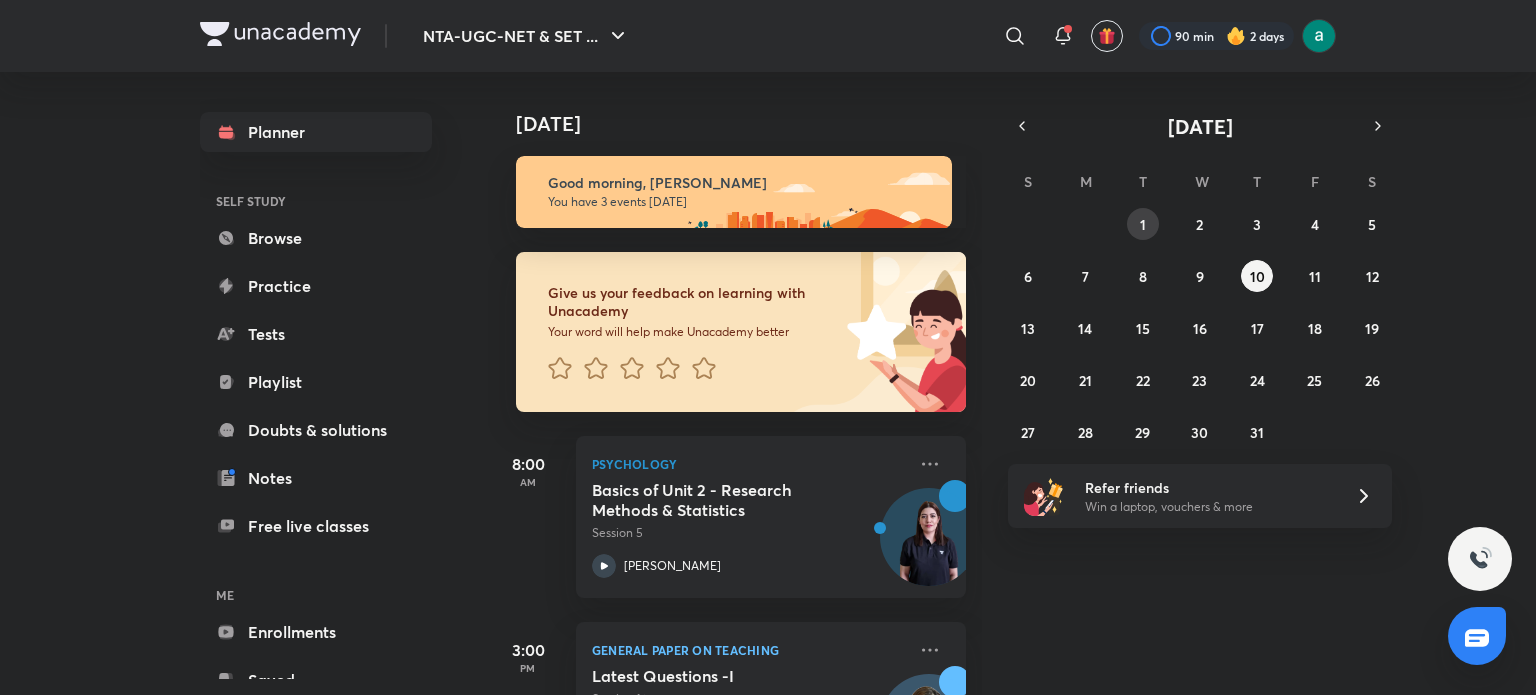 click on "1" at bounding box center [1143, 224] 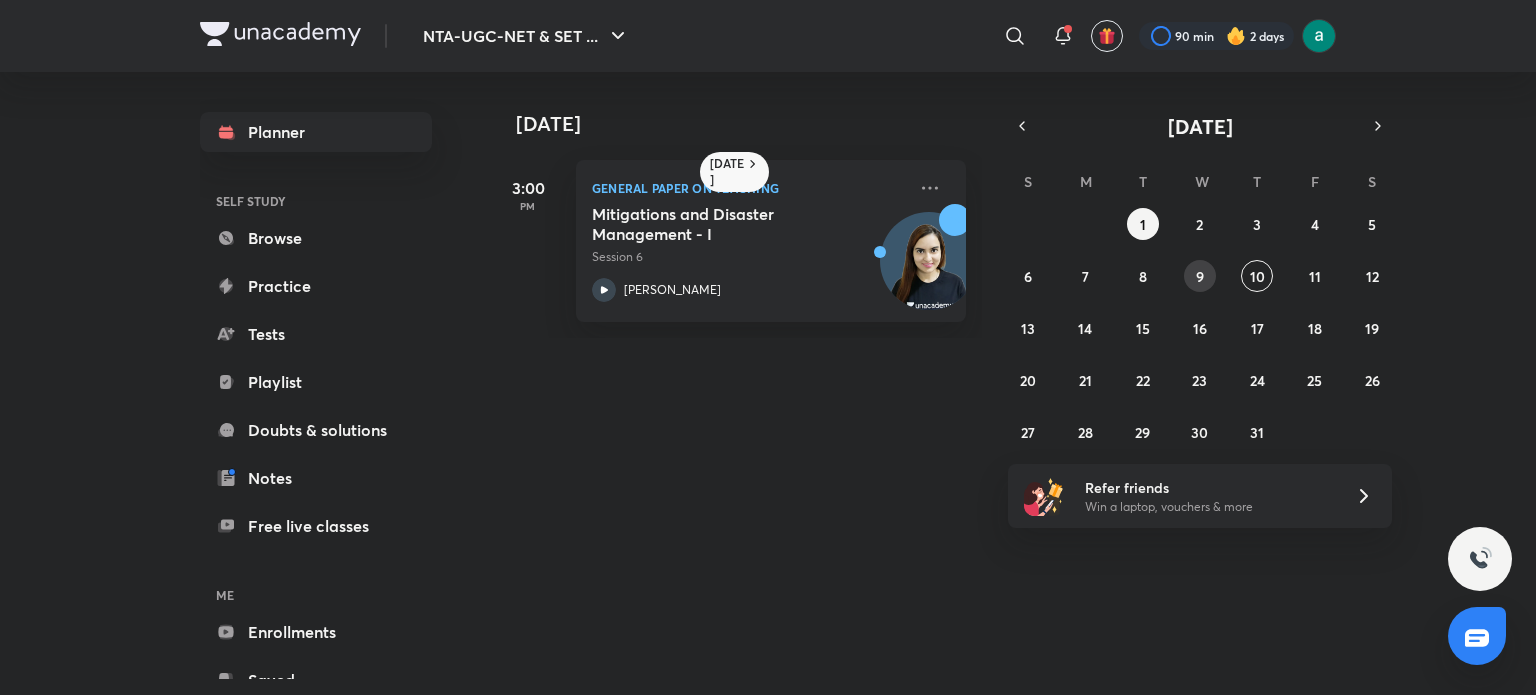 click on "9" at bounding box center (1200, 276) 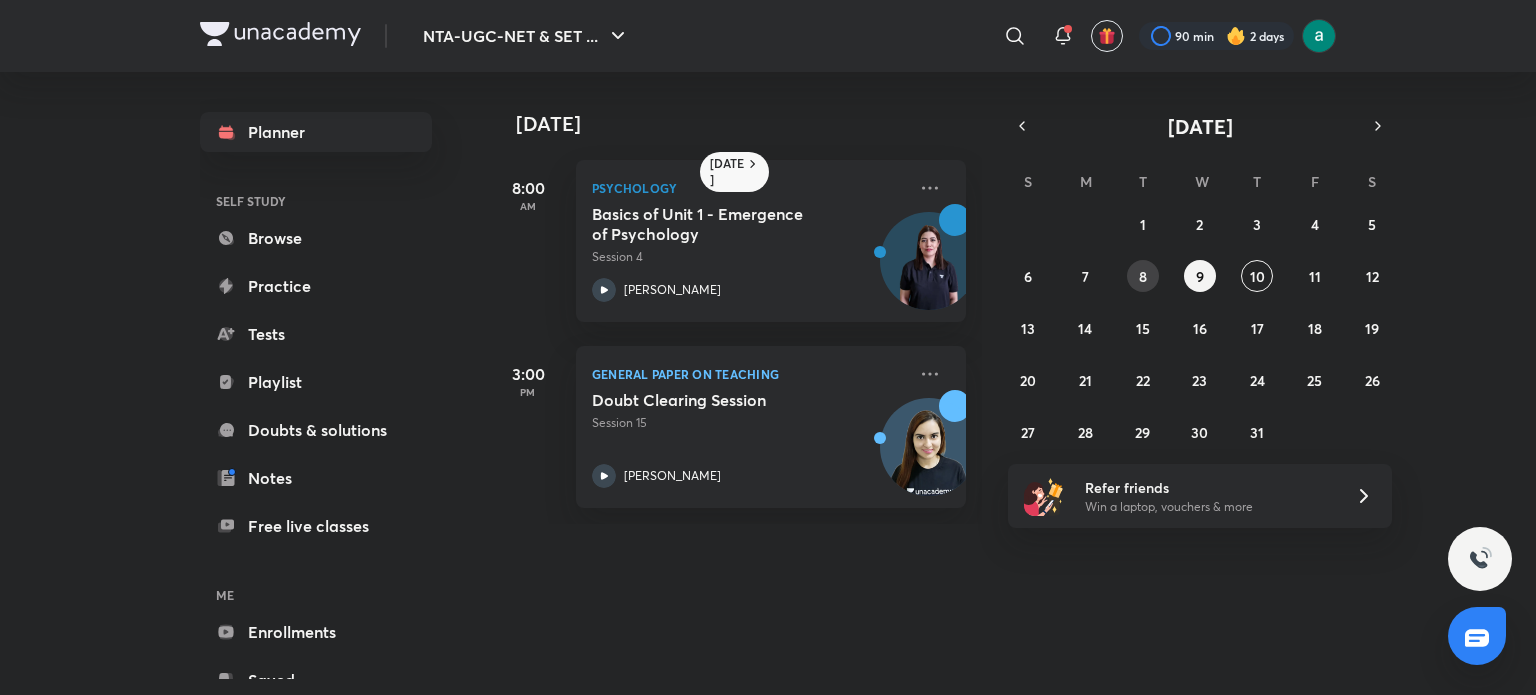click on "8" at bounding box center [1143, 276] 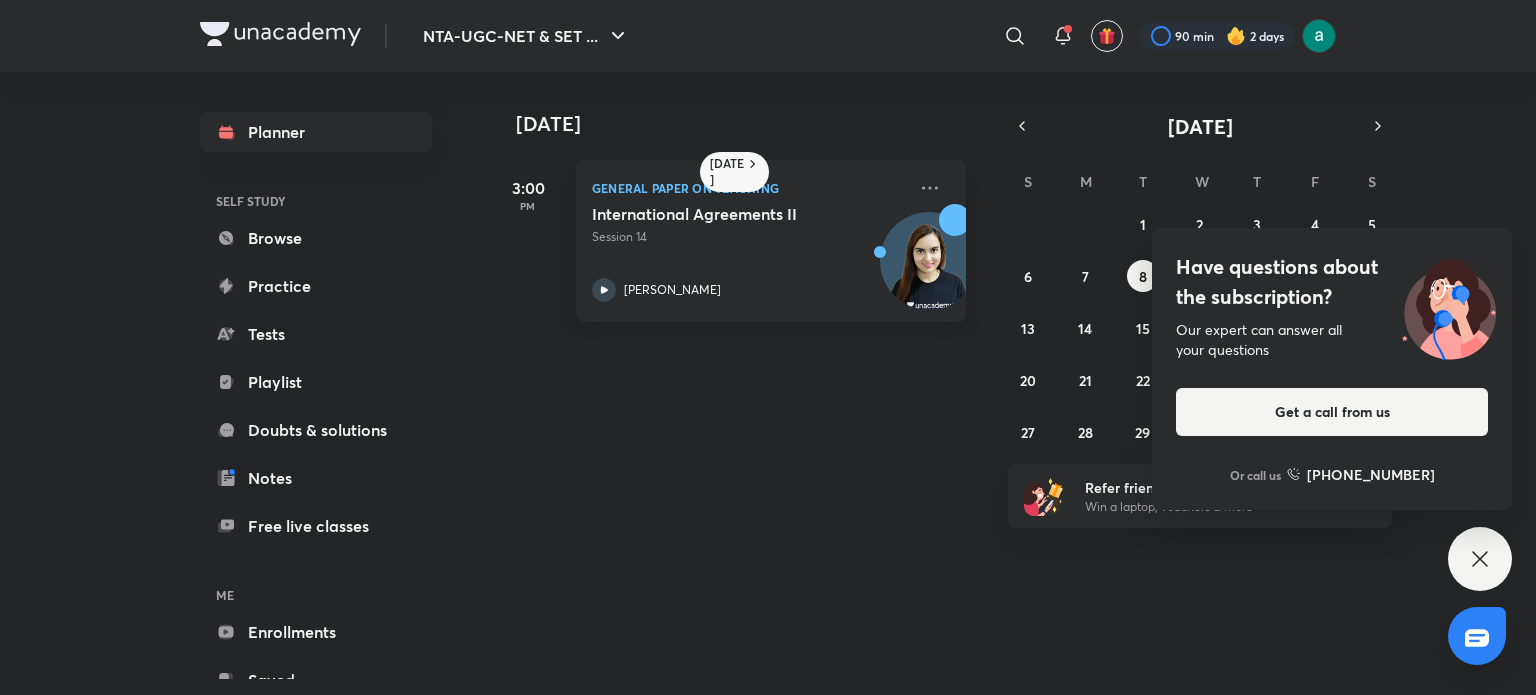 click on "Have questions about the subscription? Our expert can answer all your questions Get a call from us Or call us +91 8585858585" at bounding box center [1480, 559] 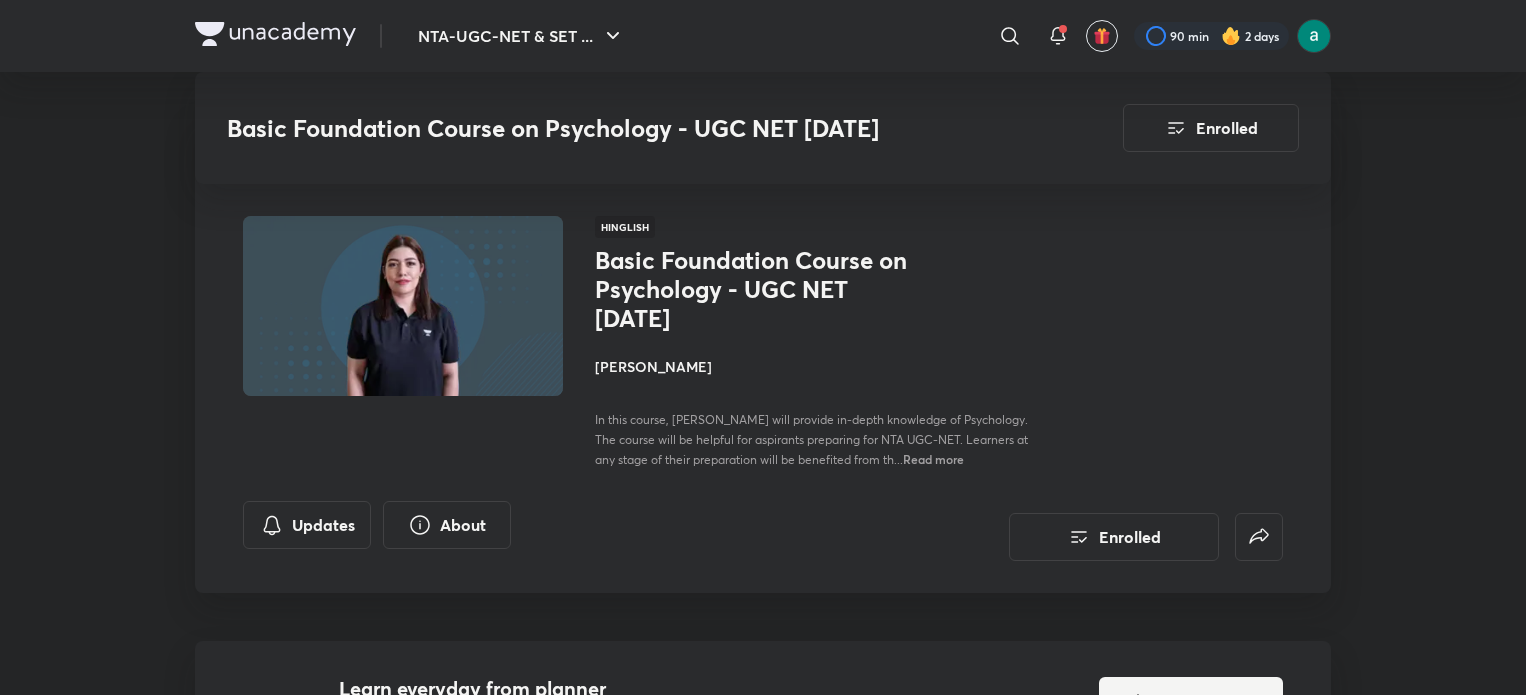 scroll, scrollTop: 1026, scrollLeft: 0, axis: vertical 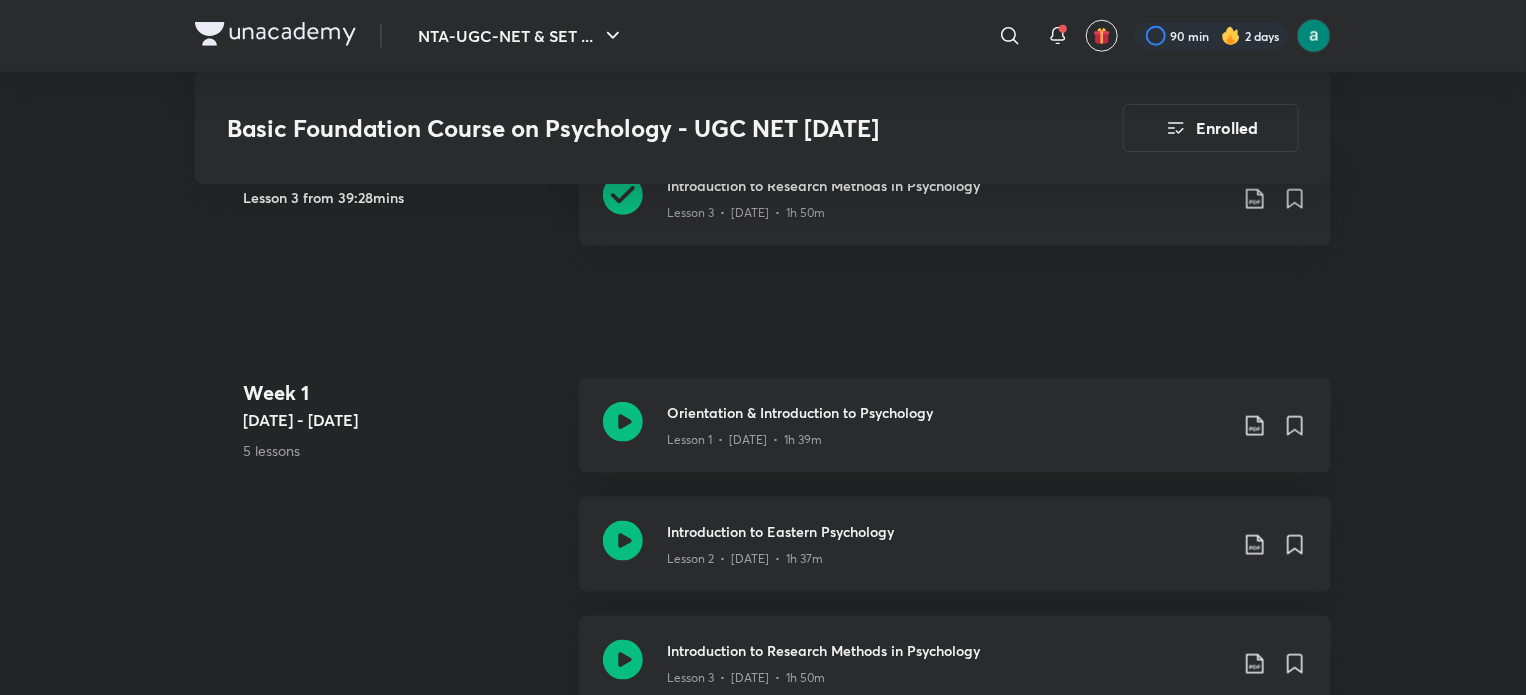 click on "Orientation & Introduction to Psychology Lesson 1  •  [DATE]  •  1h 39m" at bounding box center (955, 425) 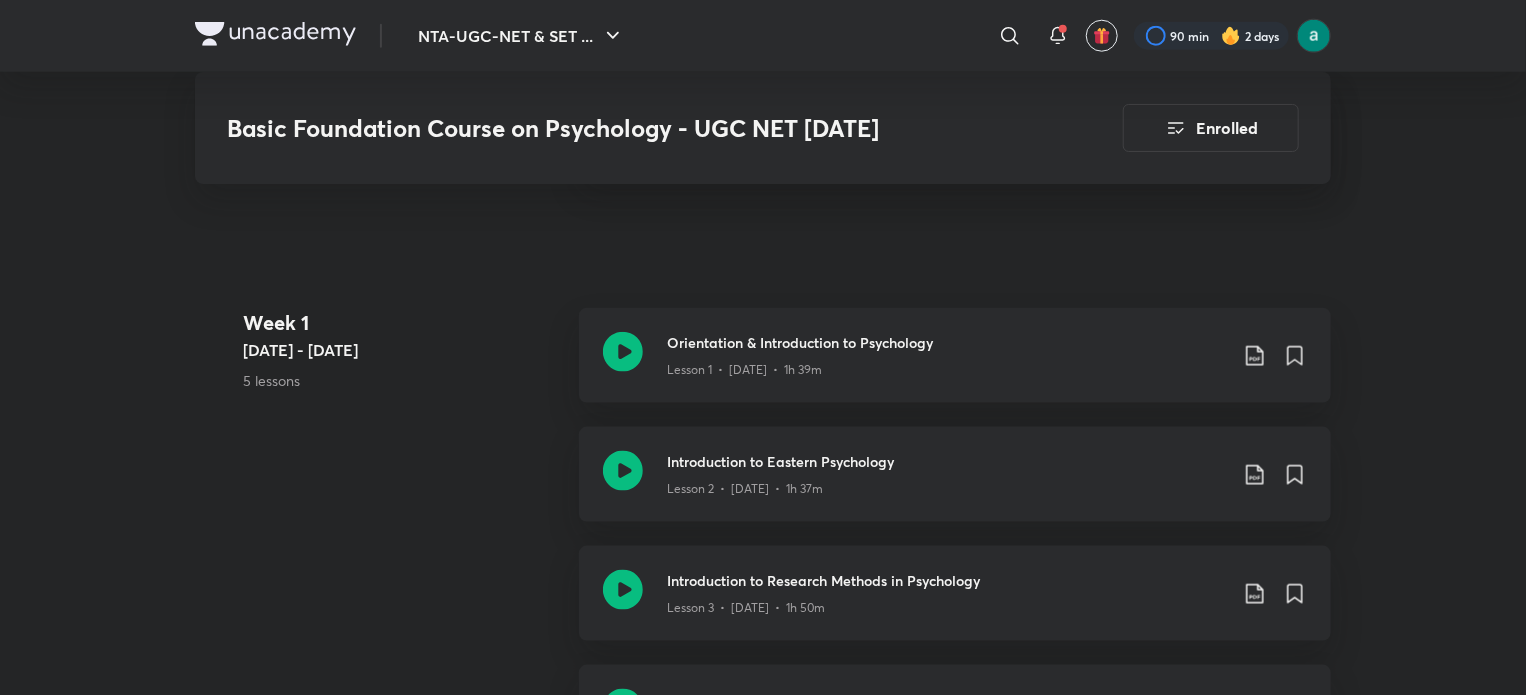 scroll, scrollTop: 1152, scrollLeft: 0, axis: vertical 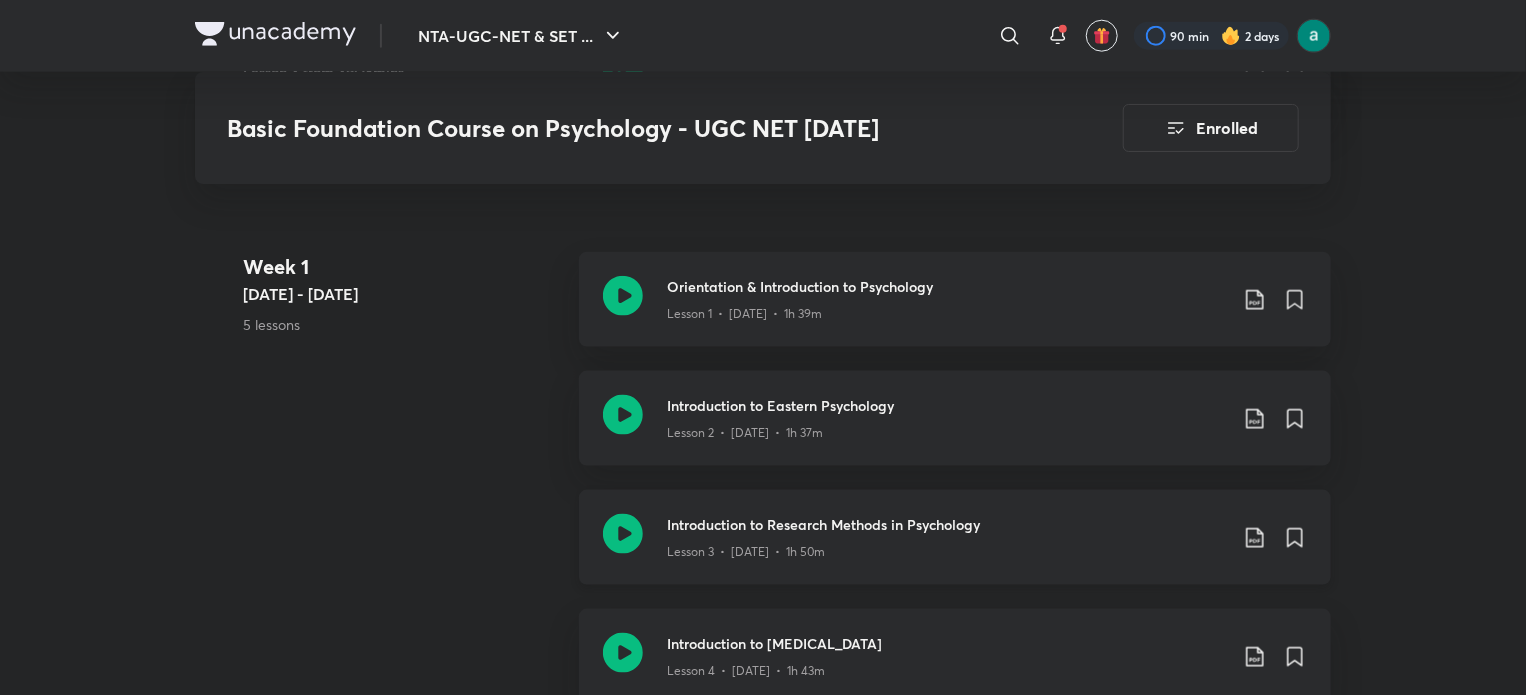 click on "Introduction to Research Methods in Psychology" at bounding box center [947, 59] 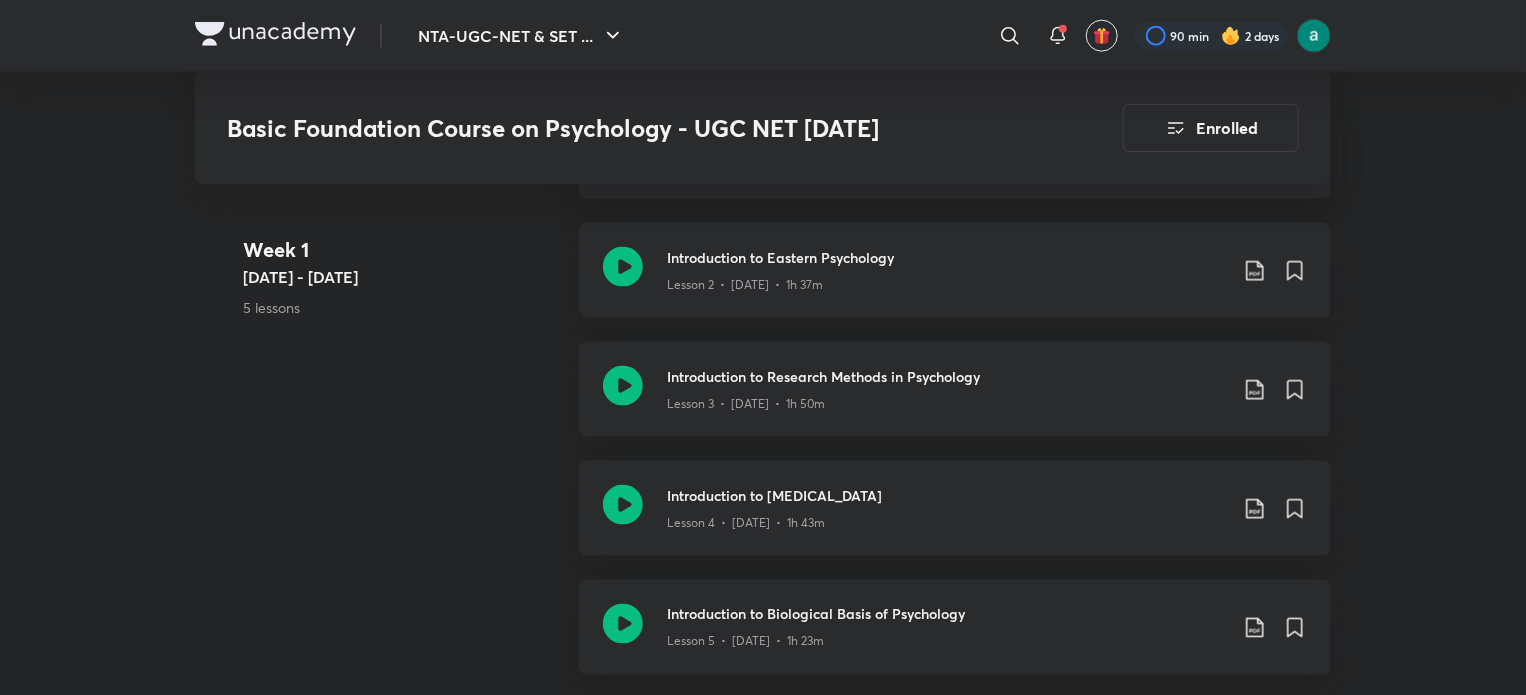 scroll, scrollTop: 1306, scrollLeft: 0, axis: vertical 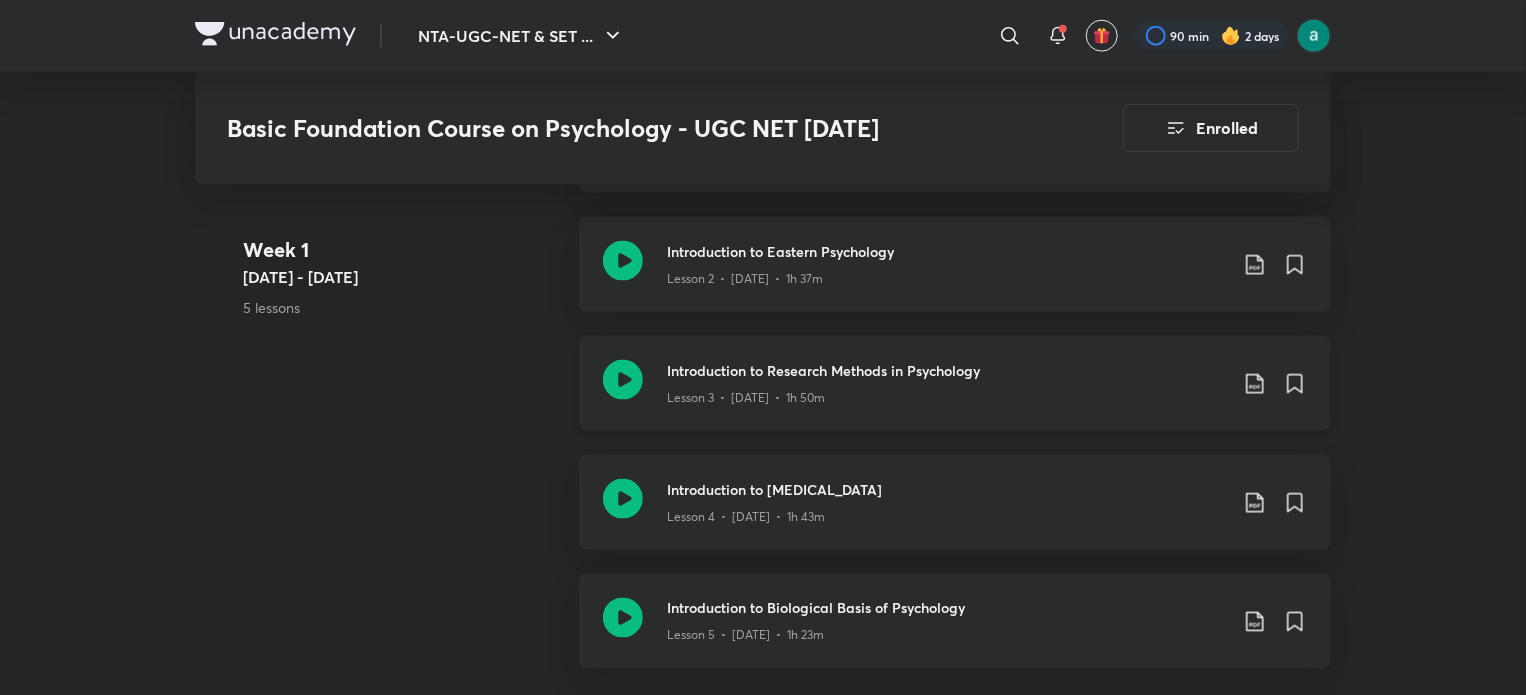 click on "Introduction to Research Methods in Psychology" at bounding box center [947, -95] 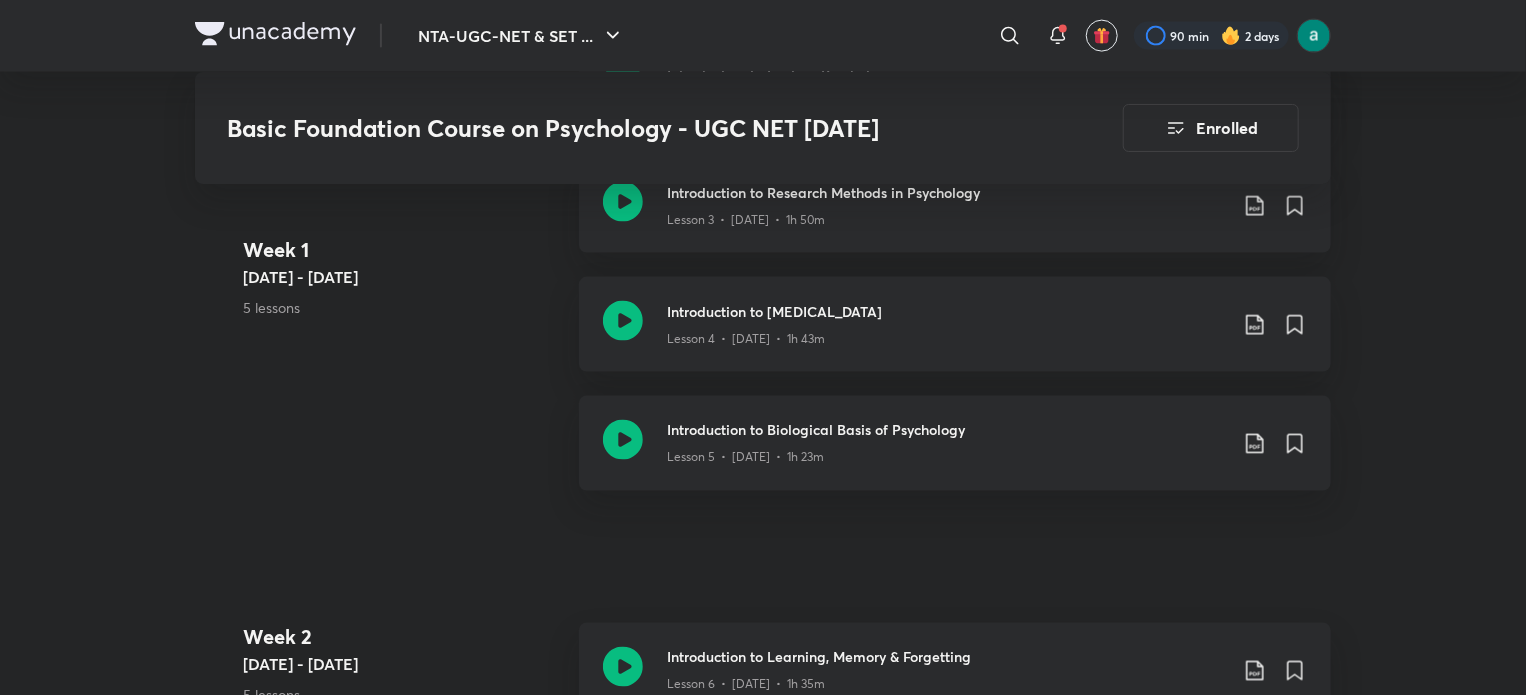 scroll, scrollTop: 1518, scrollLeft: 0, axis: vertical 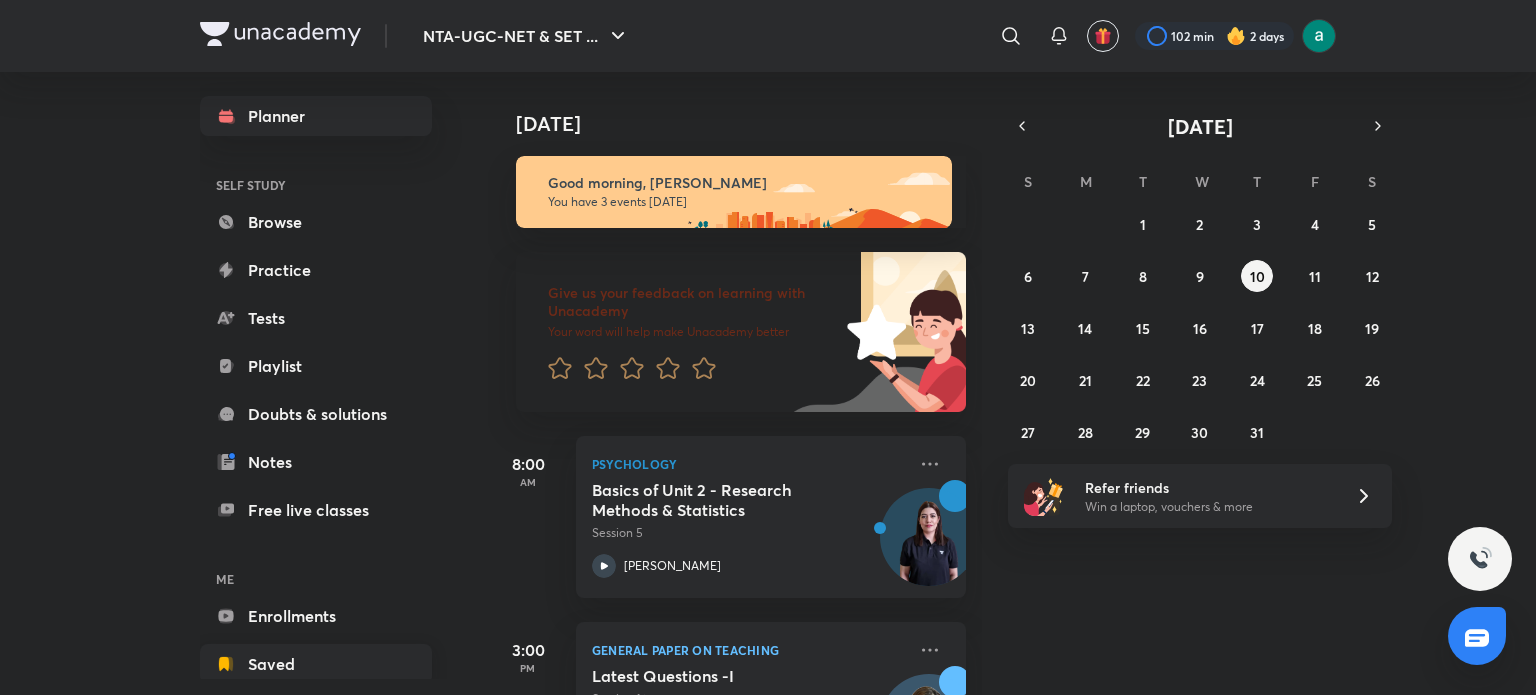 click on "Saved" at bounding box center [316, 664] 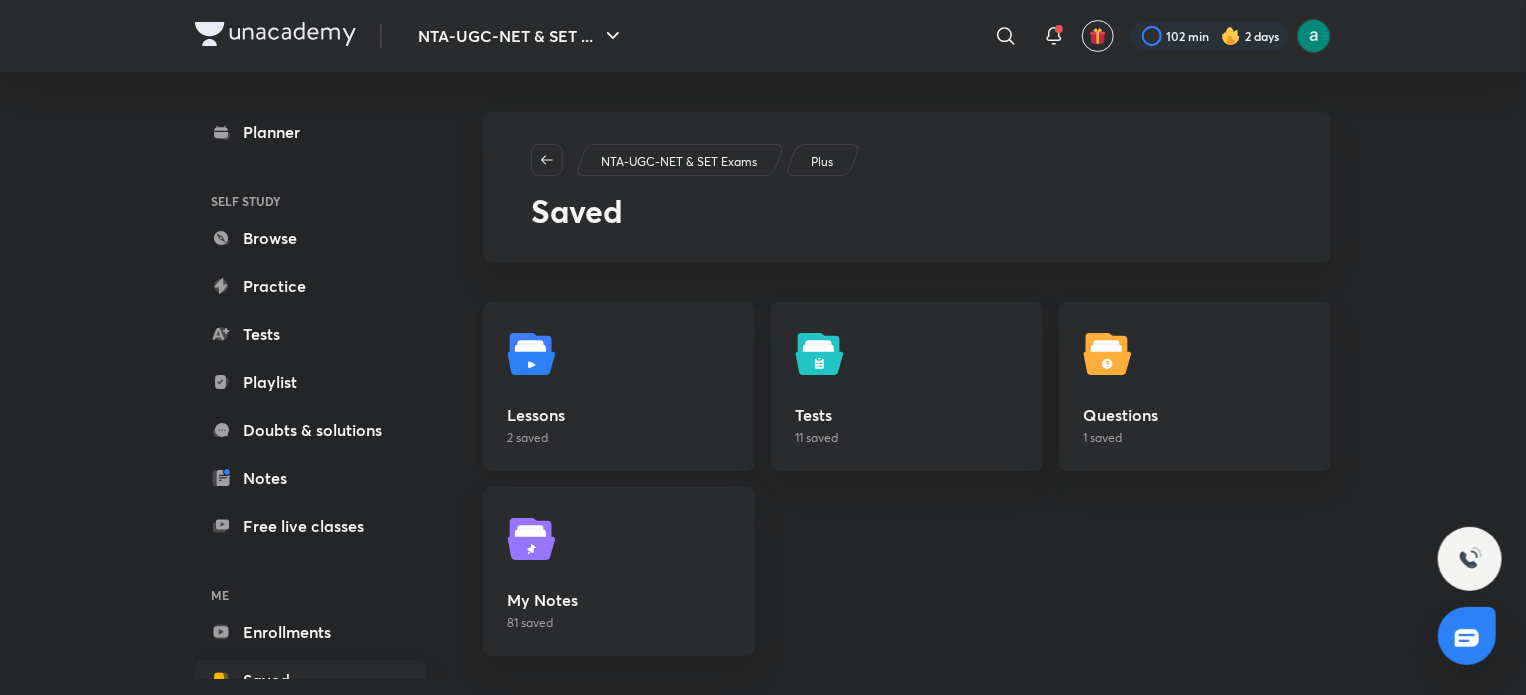 click on "Lessons 2 saved" at bounding box center [619, 386] 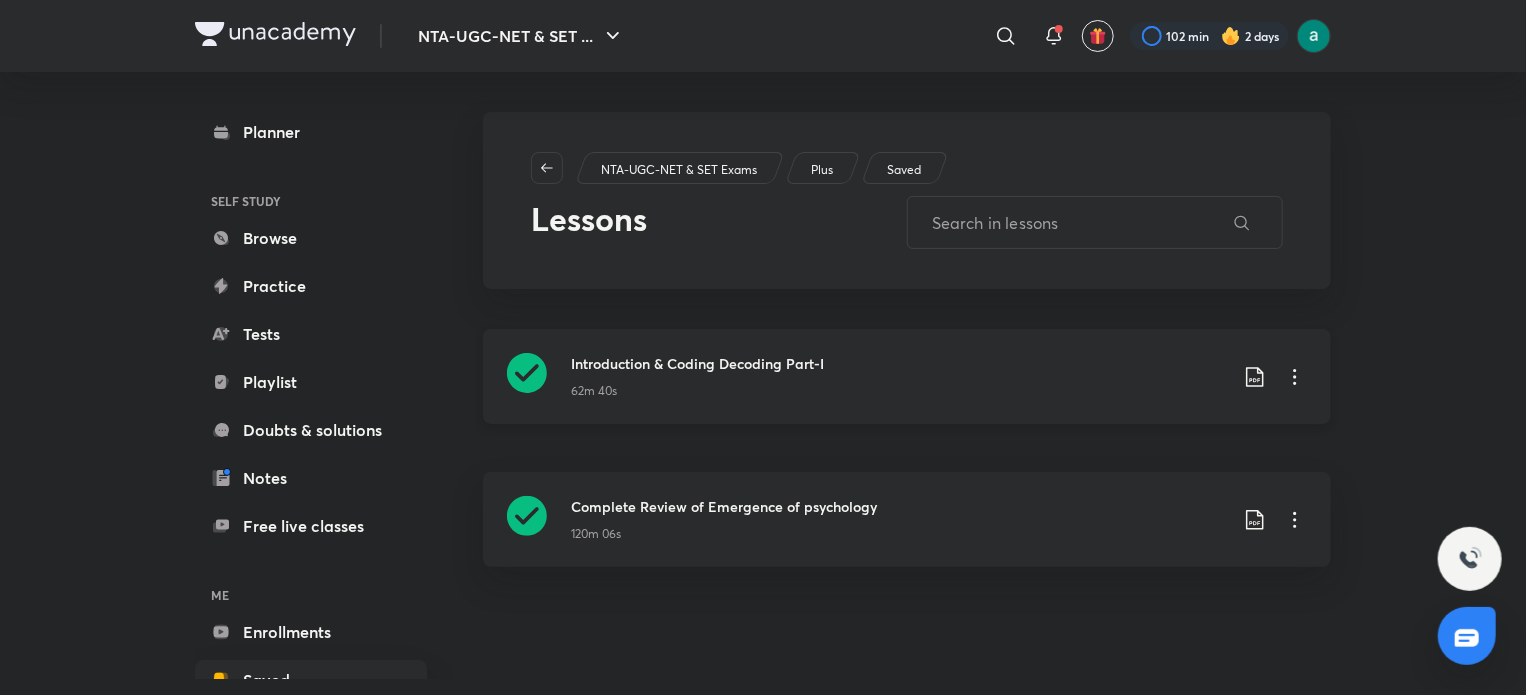 click 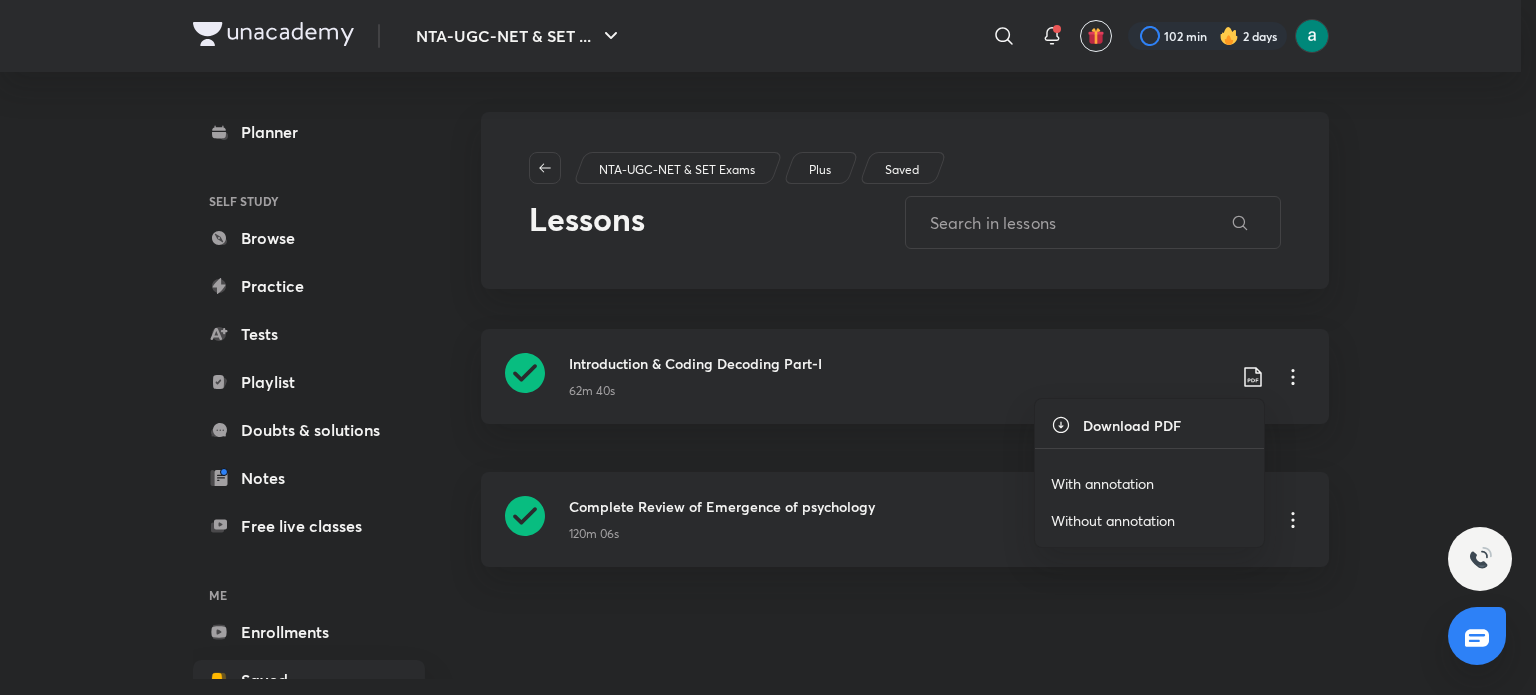 click at bounding box center (768, 347) 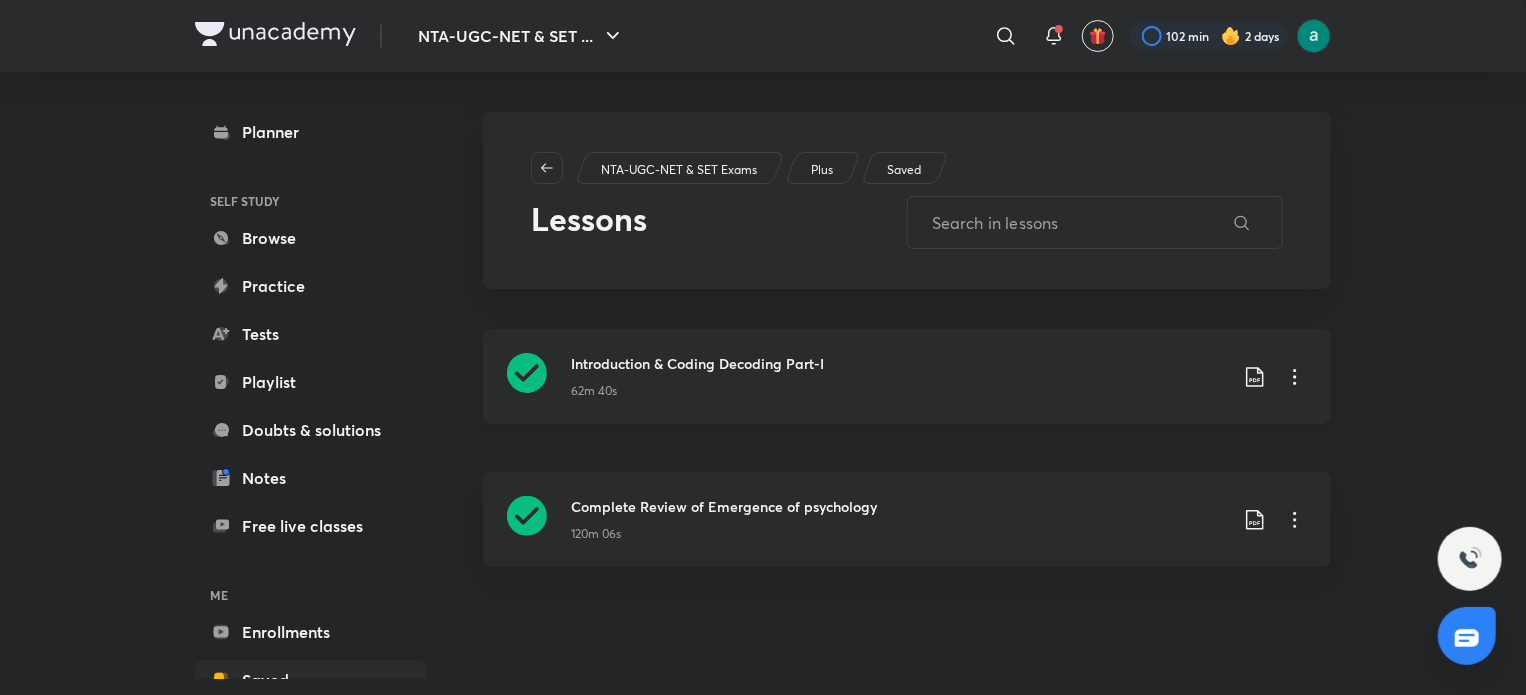 click 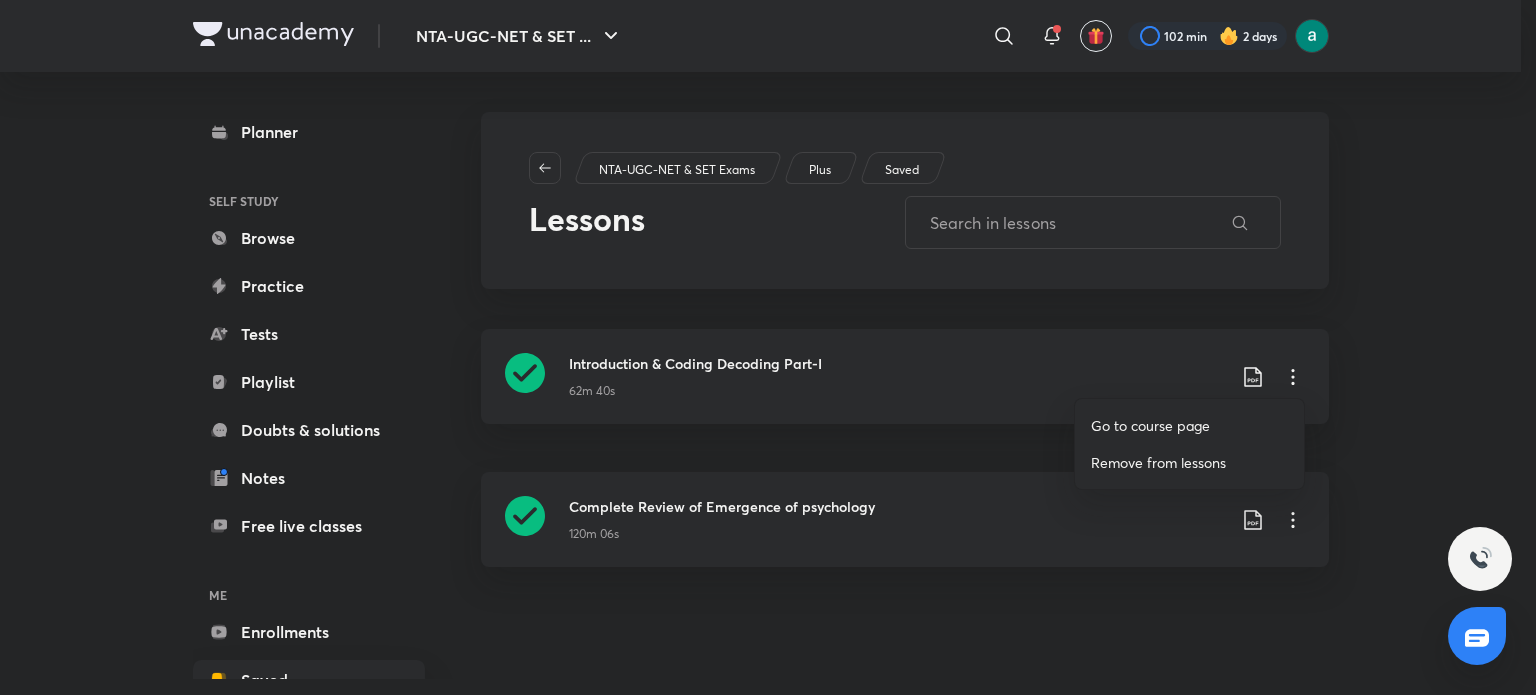 click at bounding box center (768, 347) 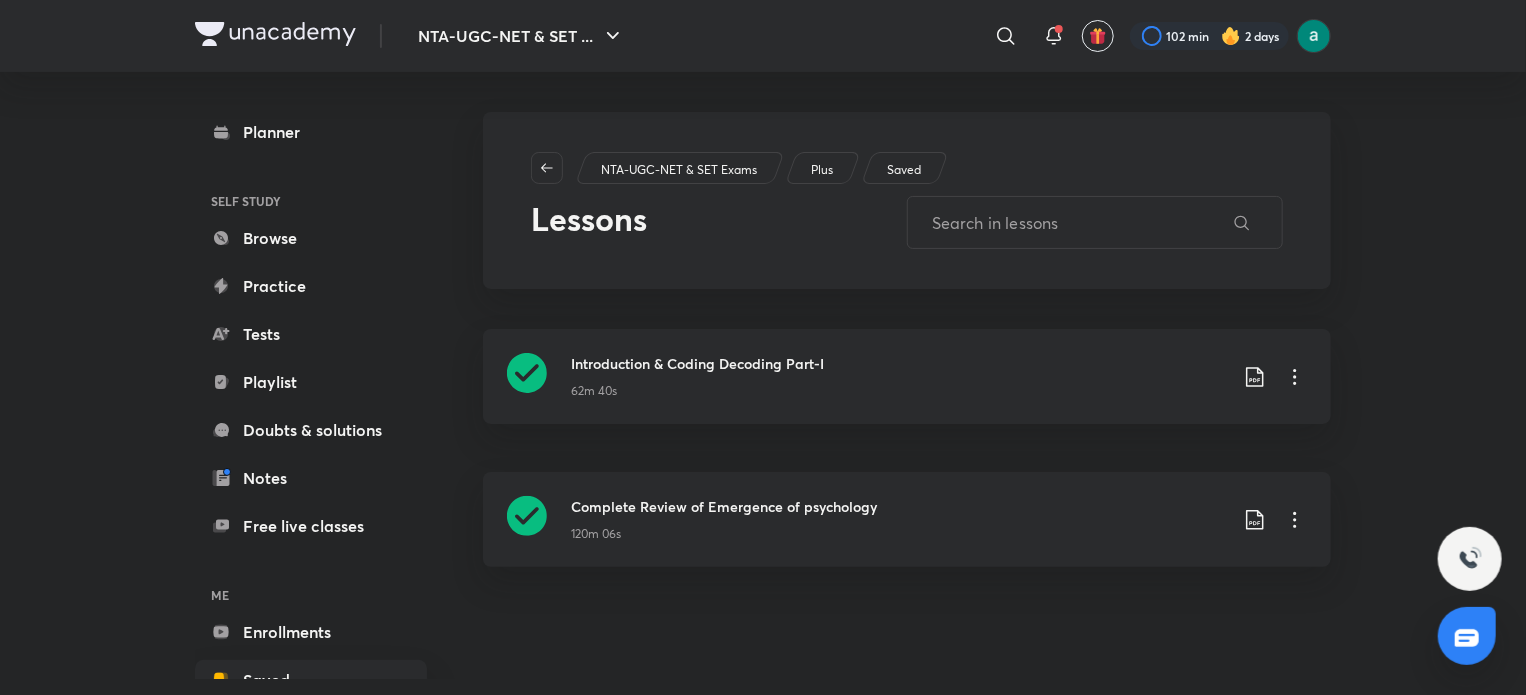 click on "62m 40s" at bounding box center [899, 387] 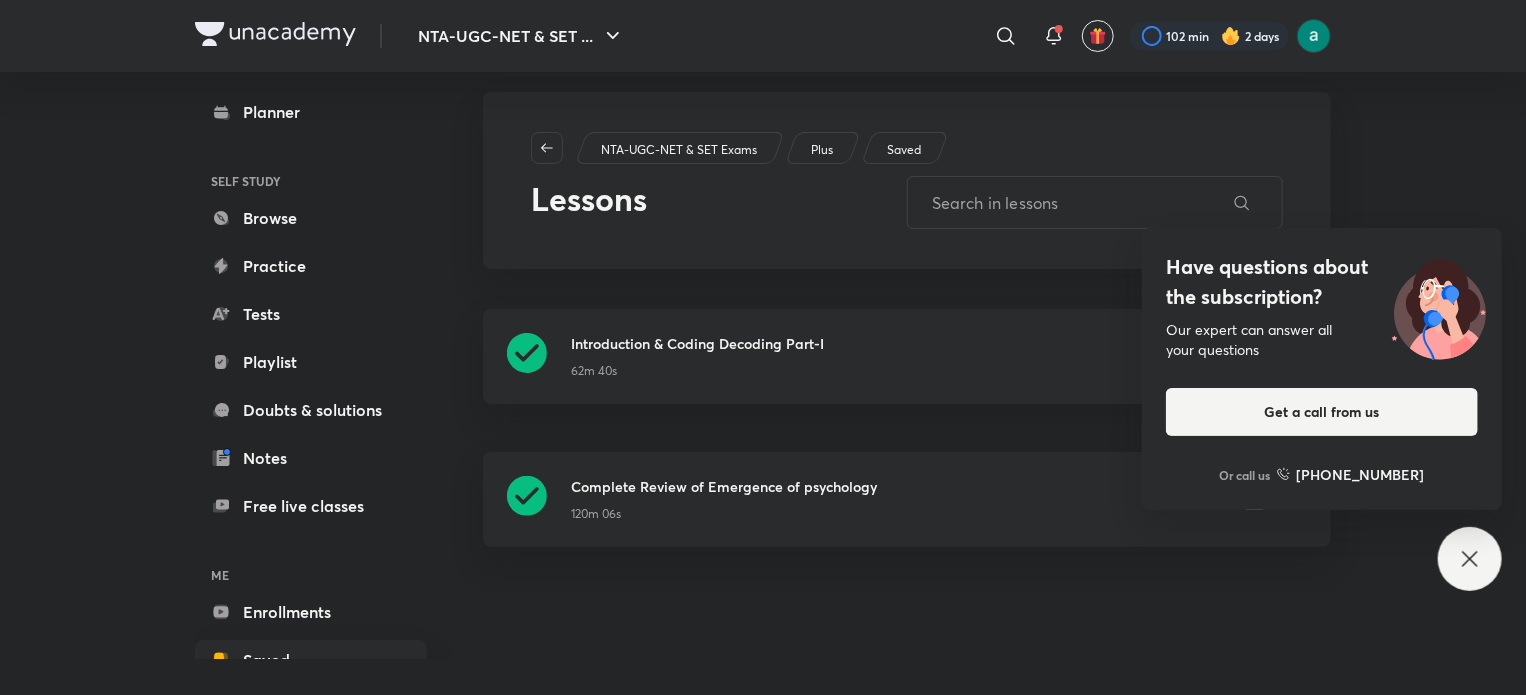 scroll, scrollTop: 0, scrollLeft: 0, axis: both 